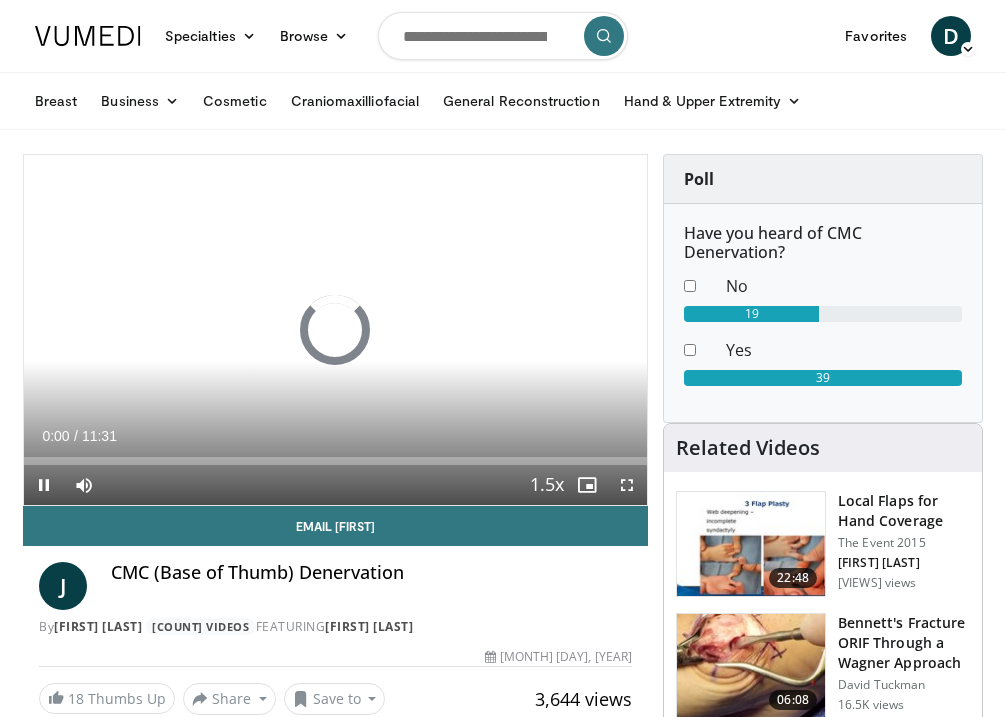 scroll, scrollTop: 0, scrollLeft: 0, axis: both 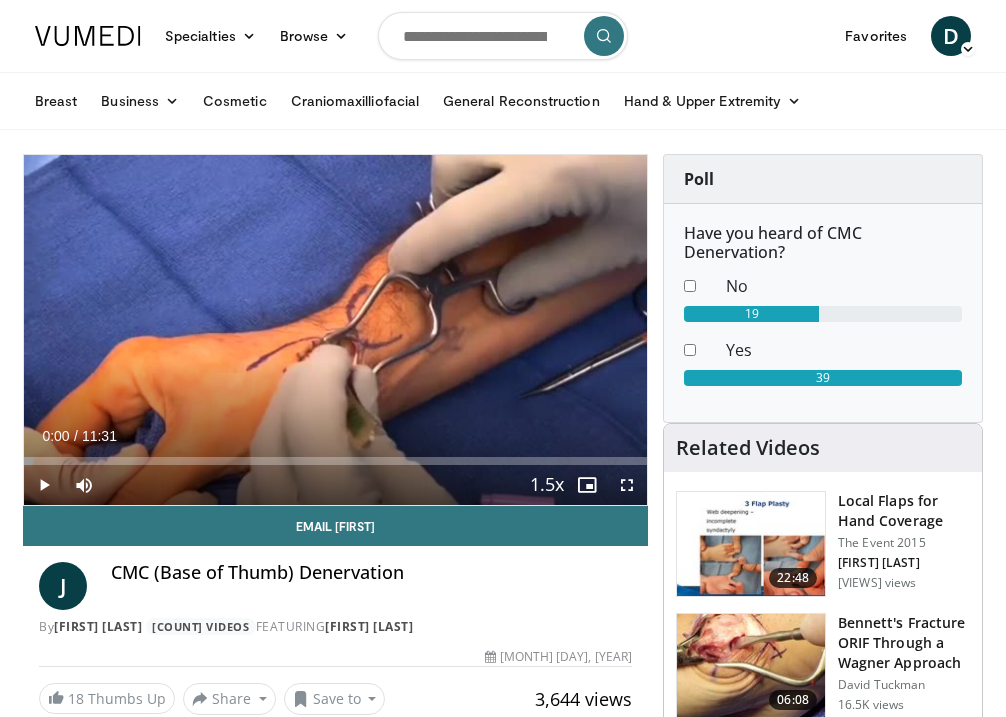 click at bounding box center [44, 485] 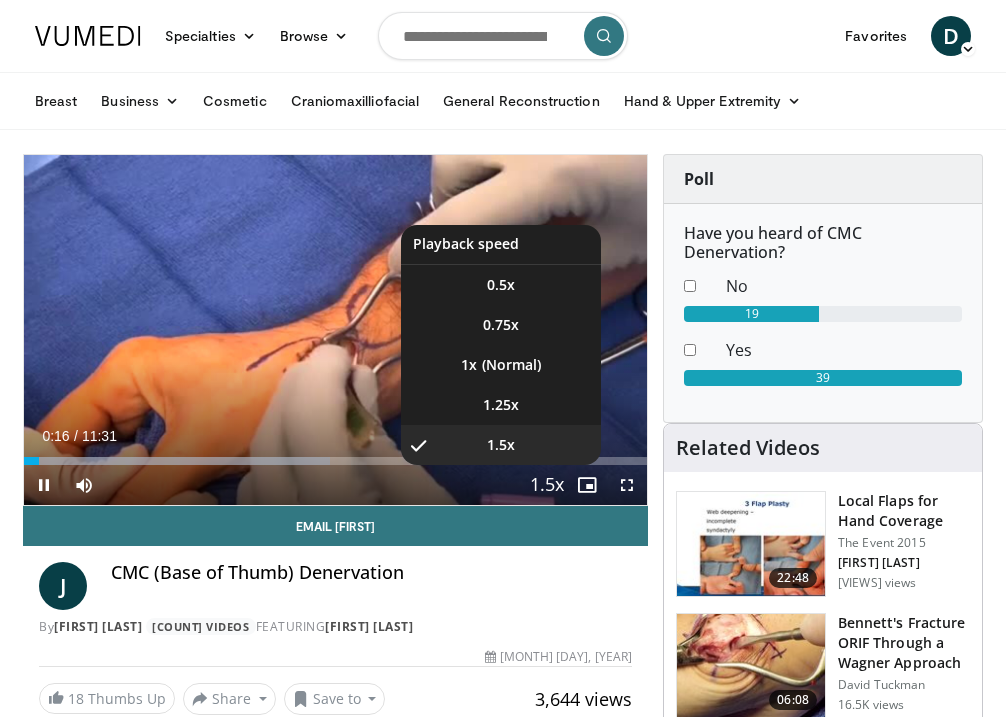 click on "Playback Rate" at bounding box center (547, 485) 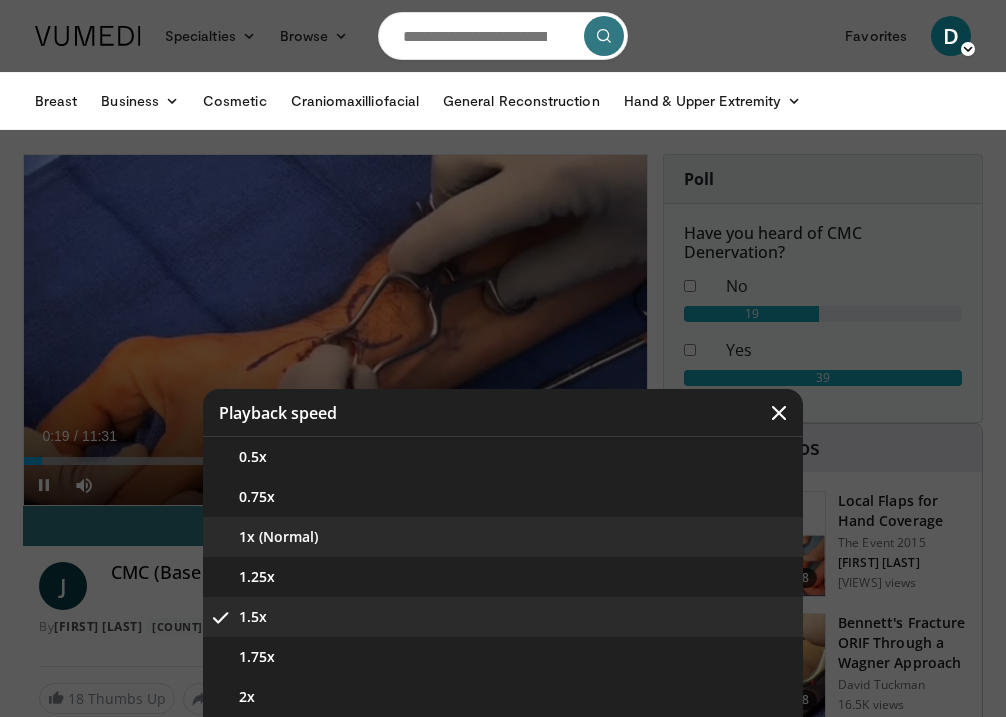 click on "1x (Normal)" at bounding box center (503, 537) 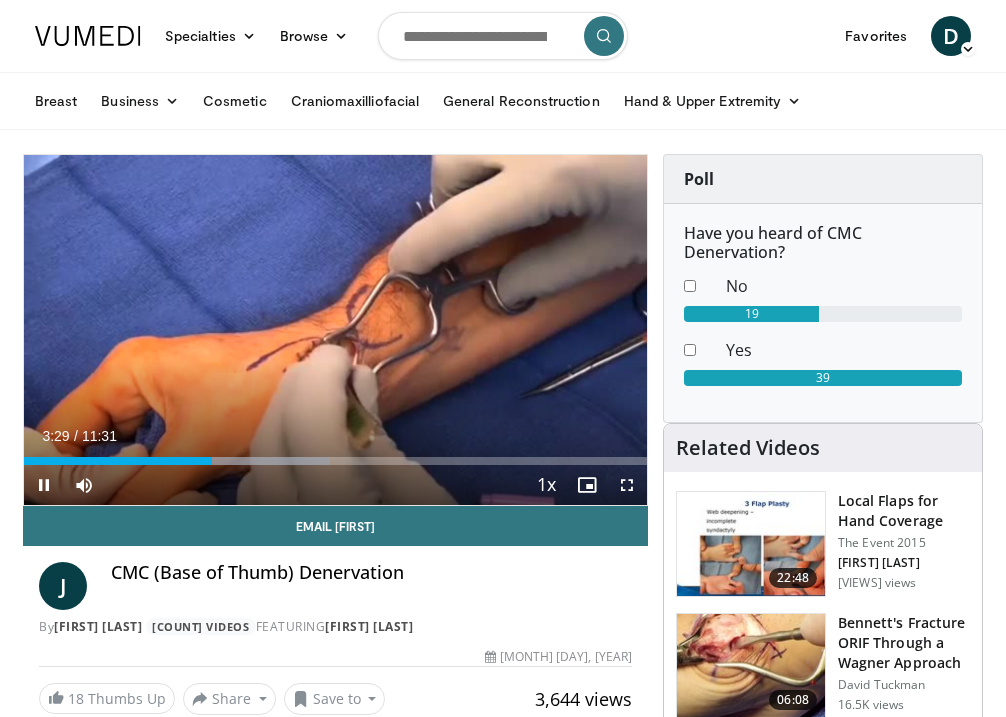 click at bounding box center (627, 485) 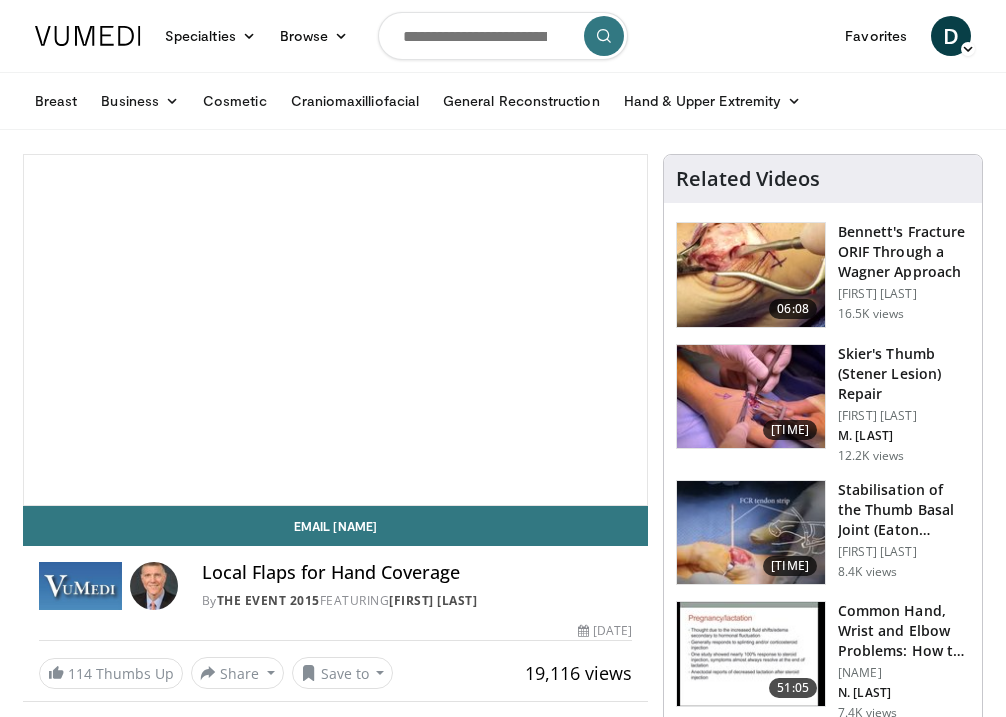scroll, scrollTop: 0, scrollLeft: 0, axis: both 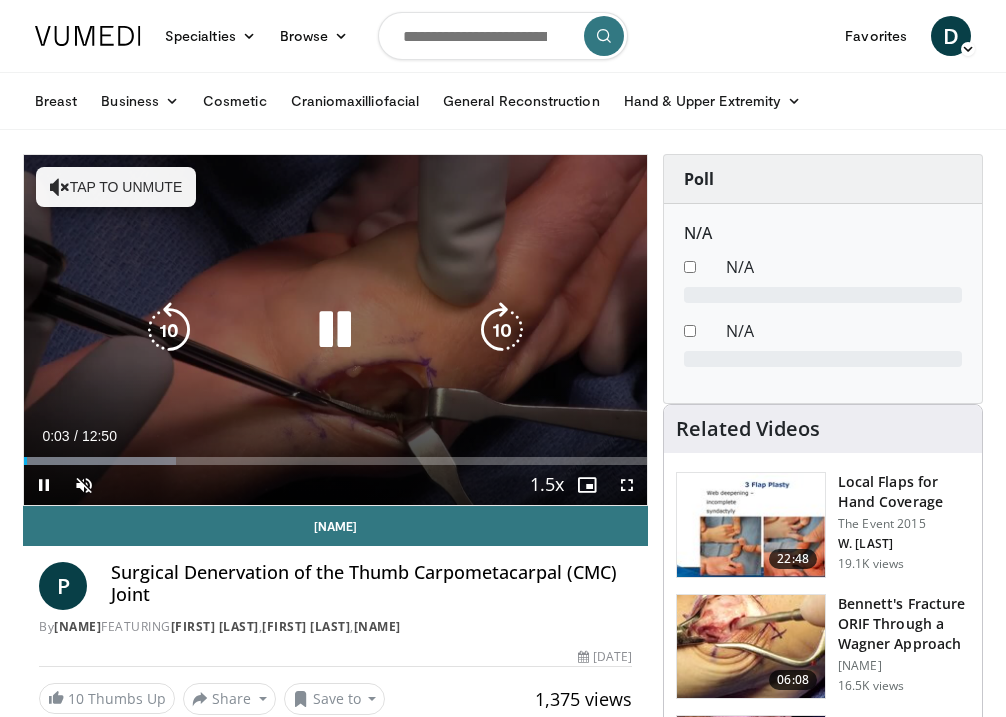 click on "Tap to unmute" at bounding box center (116, 187) 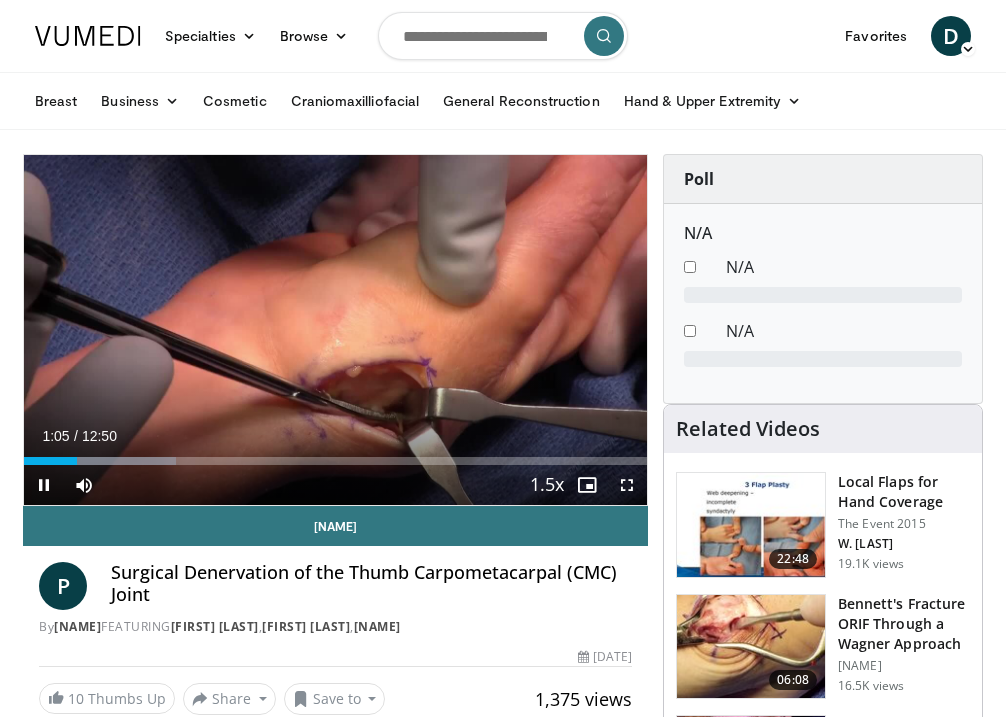 click at bounding box center (627, 485) 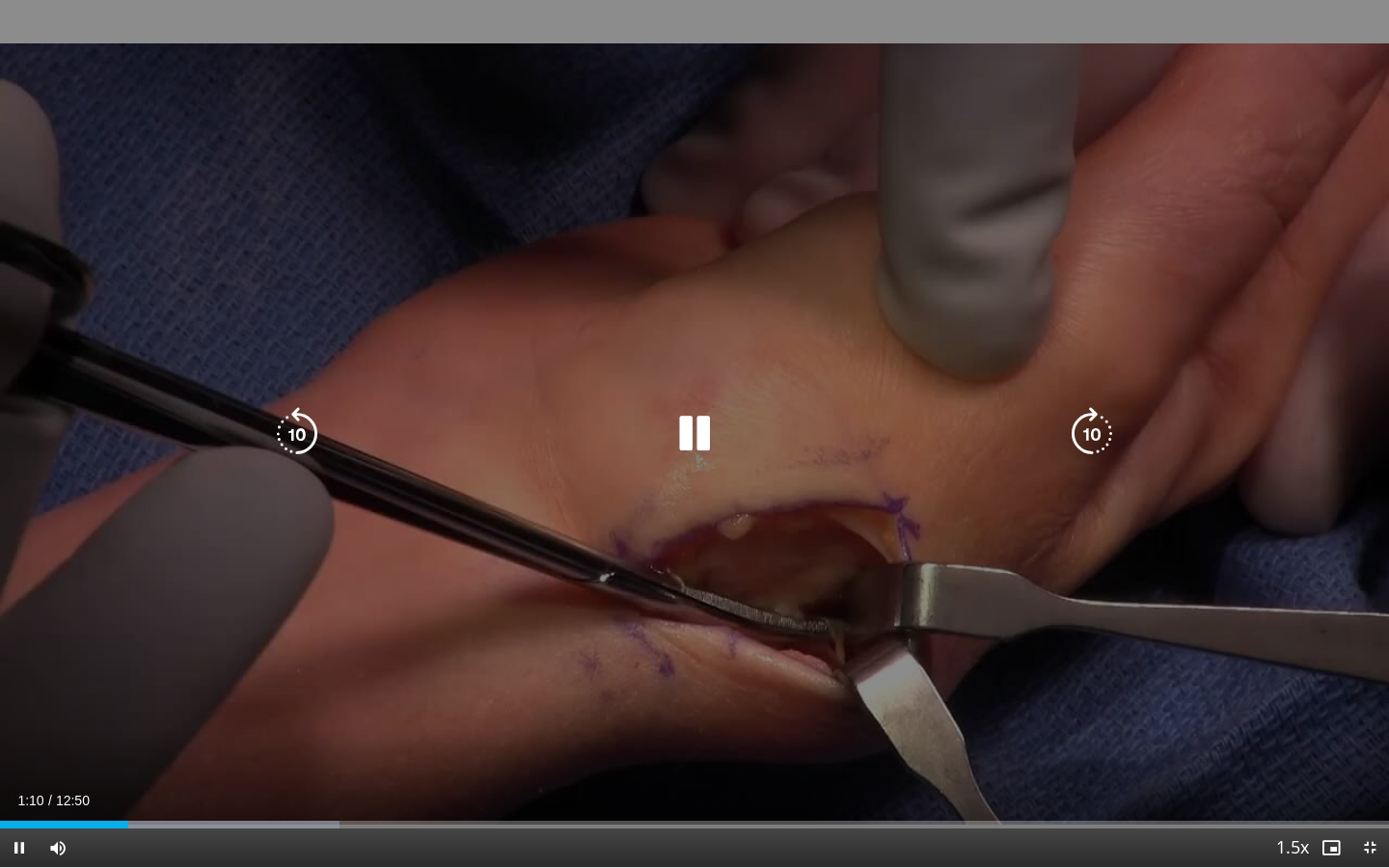 click at bounding box center (1092, 434) 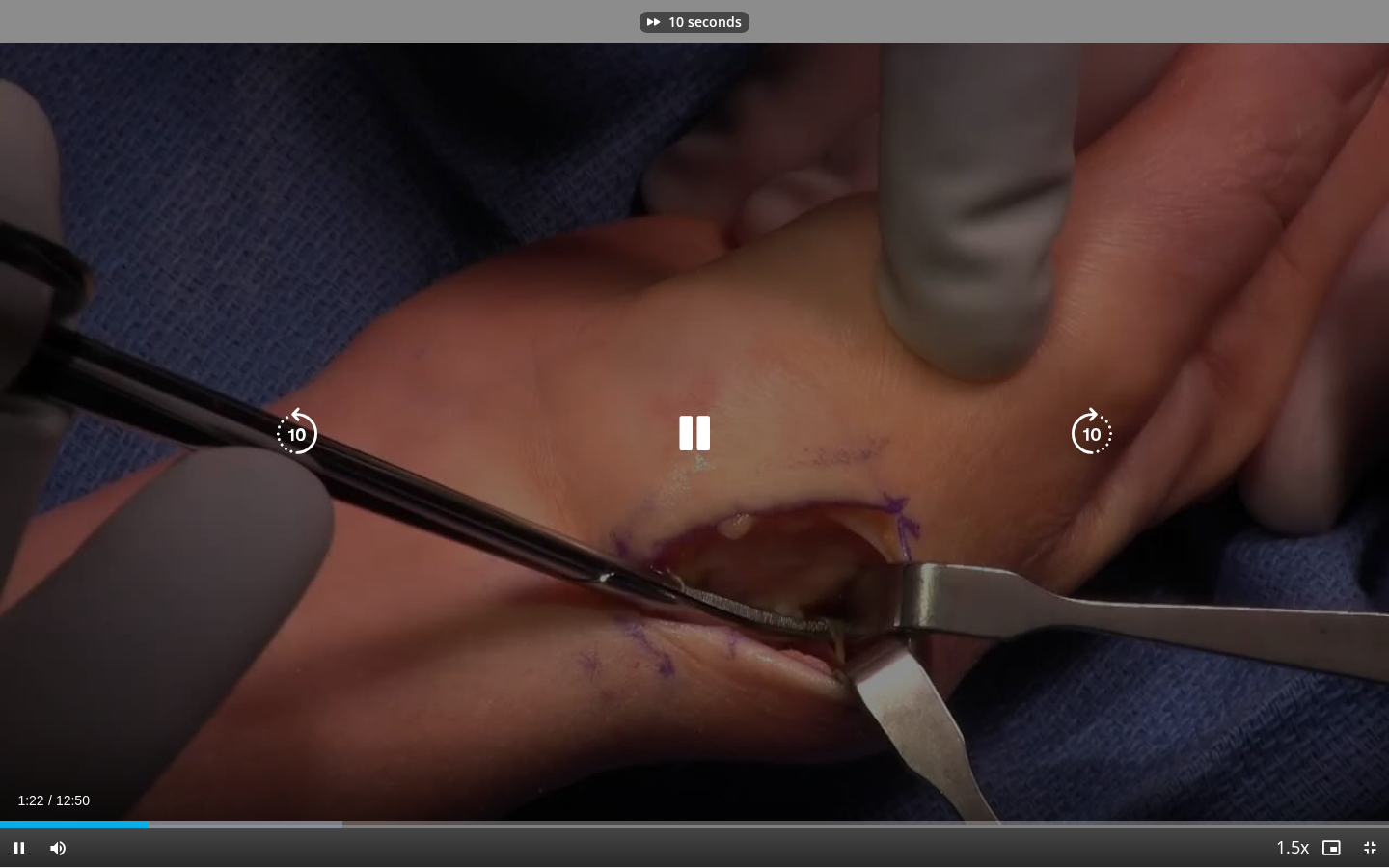 click at bounding box center (1092, 434) 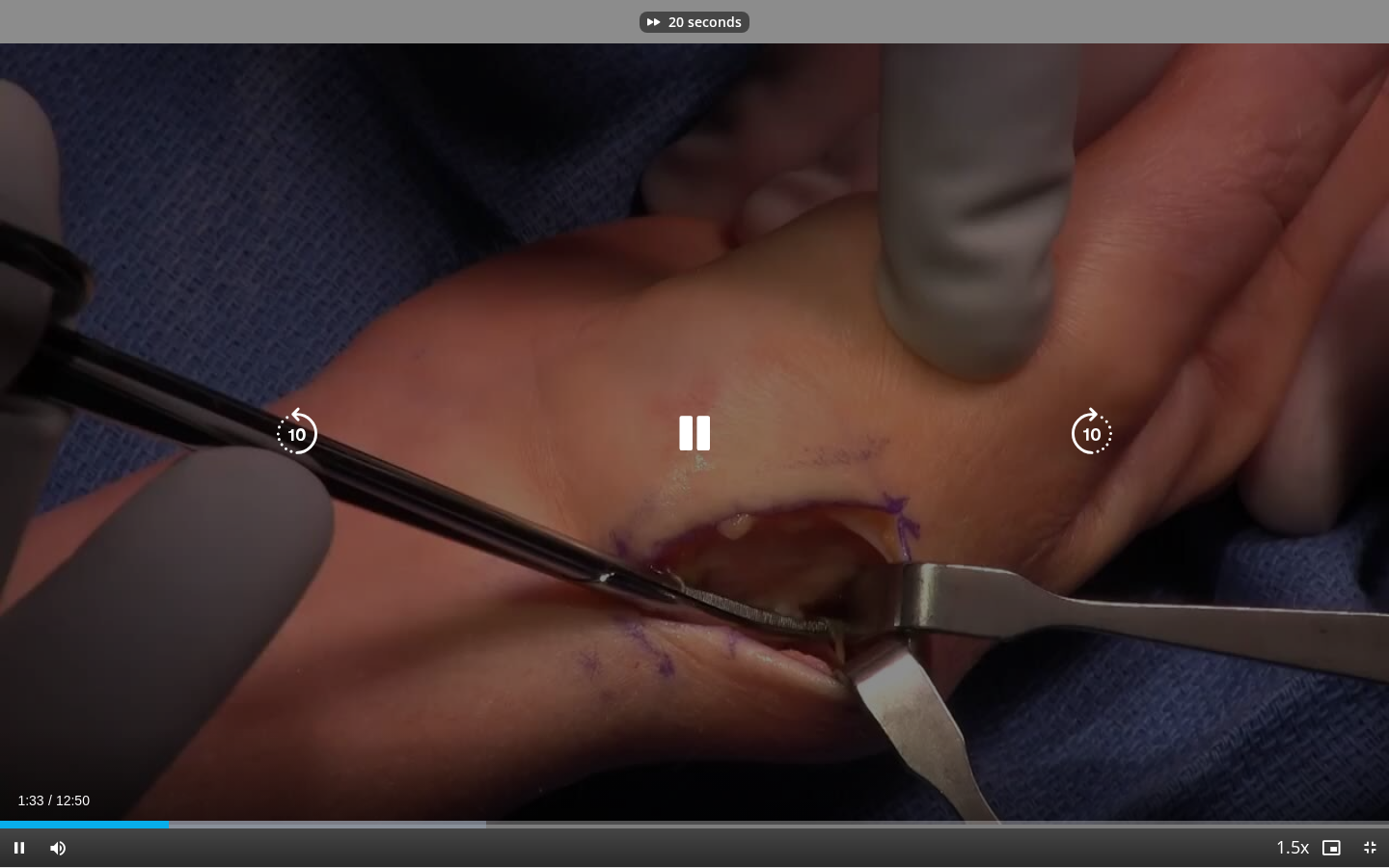click at bounding box center (1092, 434) 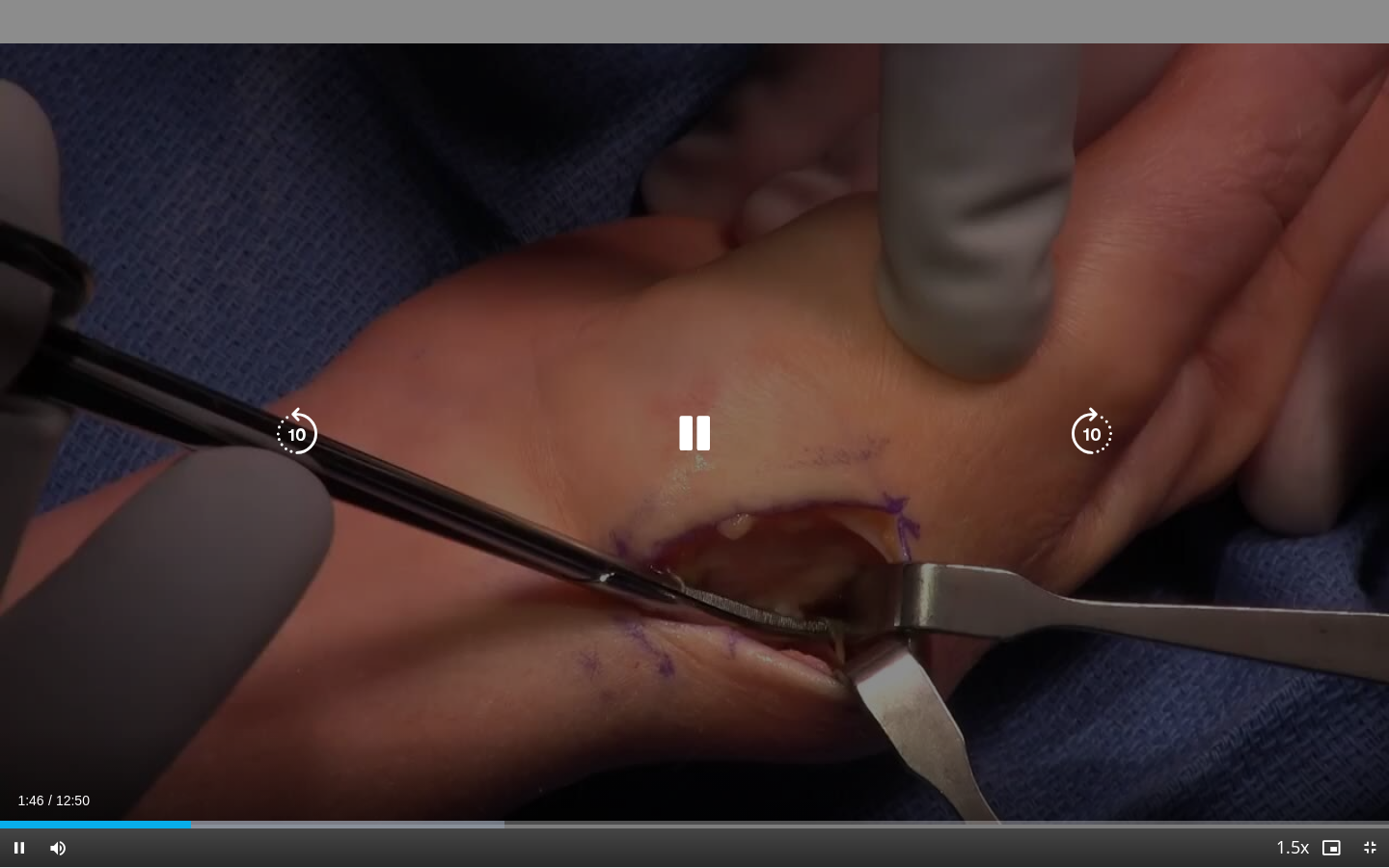 click at bounding box center (1092, 434) 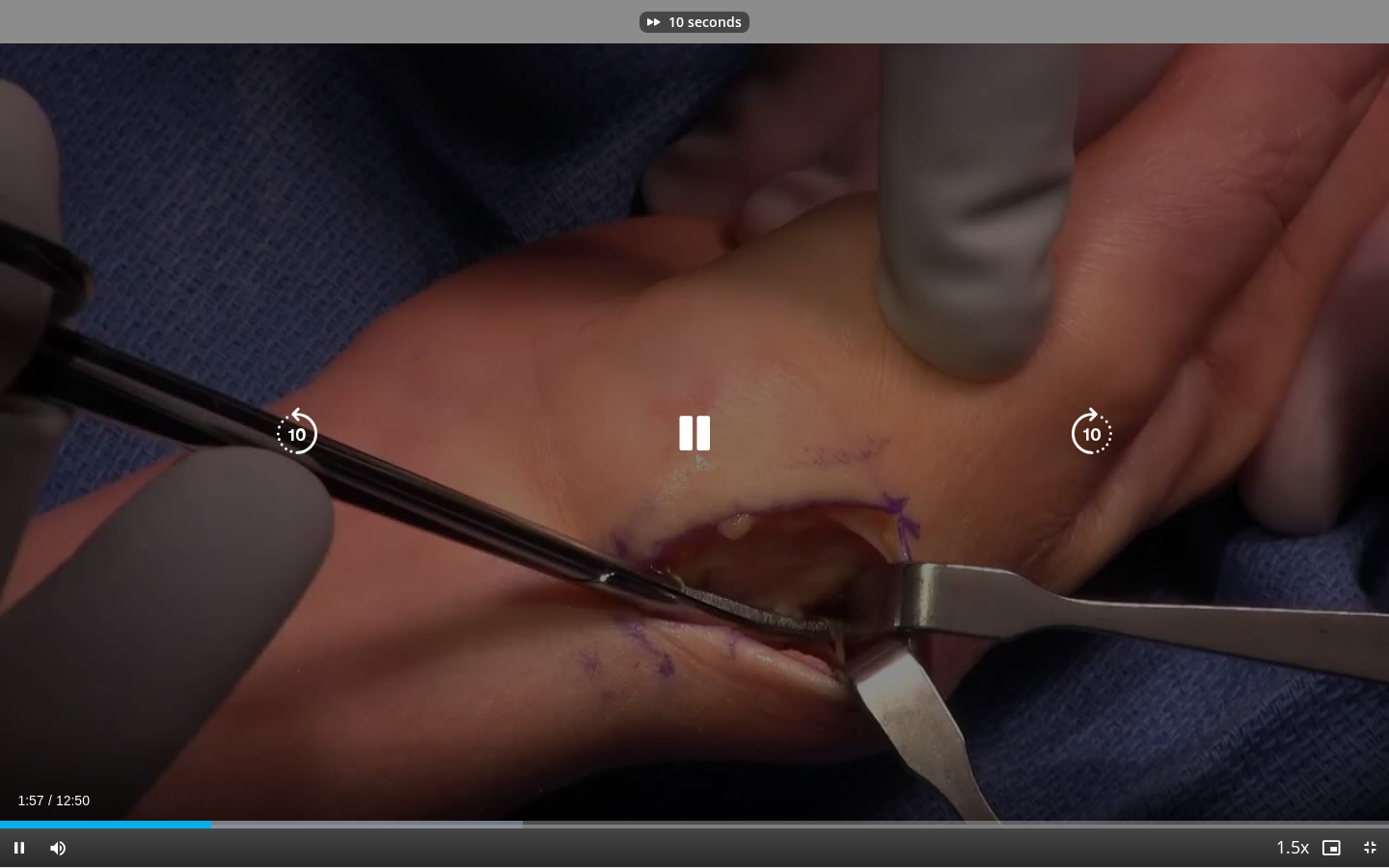 click at bounding box center (1092, 434) 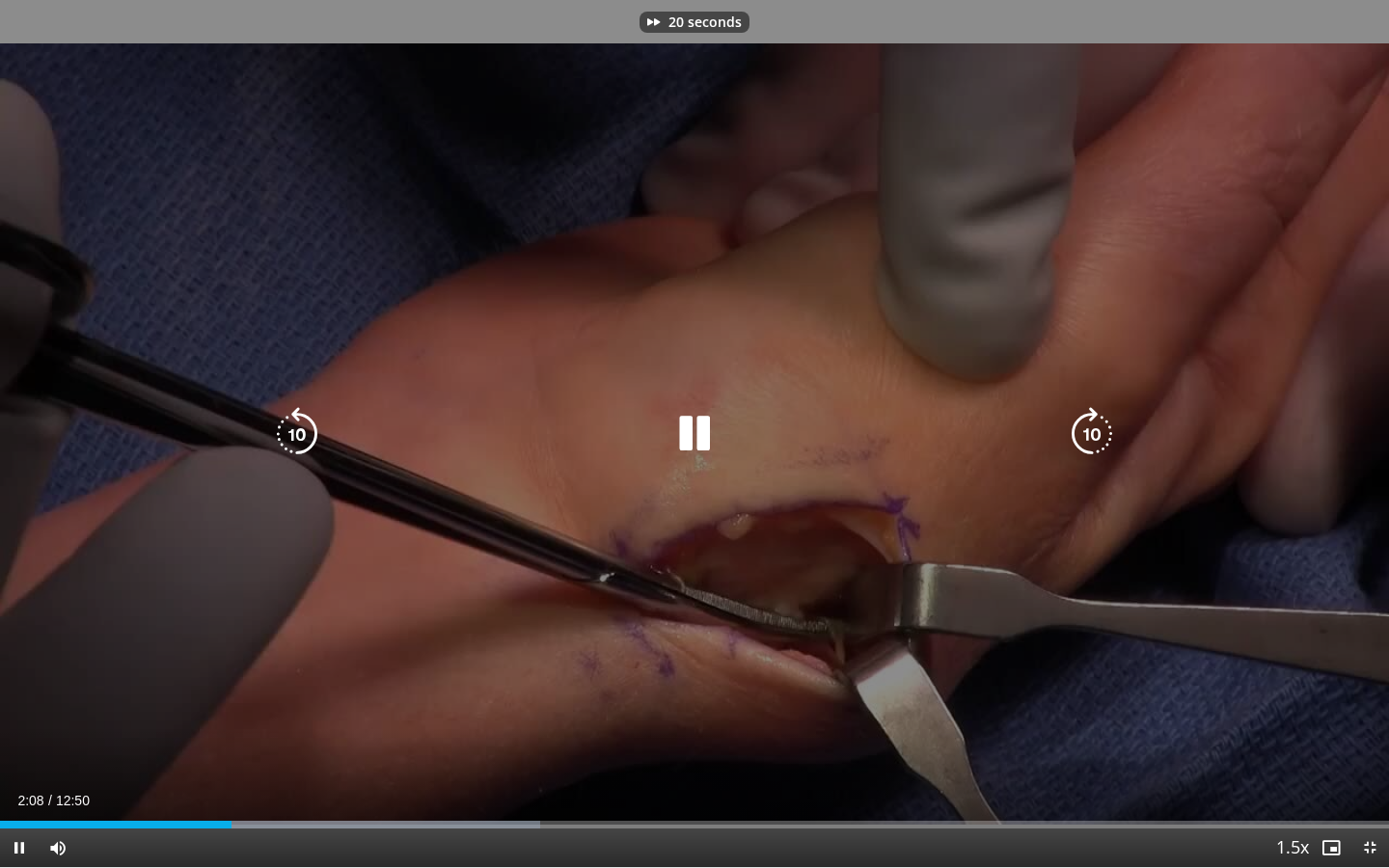 click at bounding box center (1092, 434) 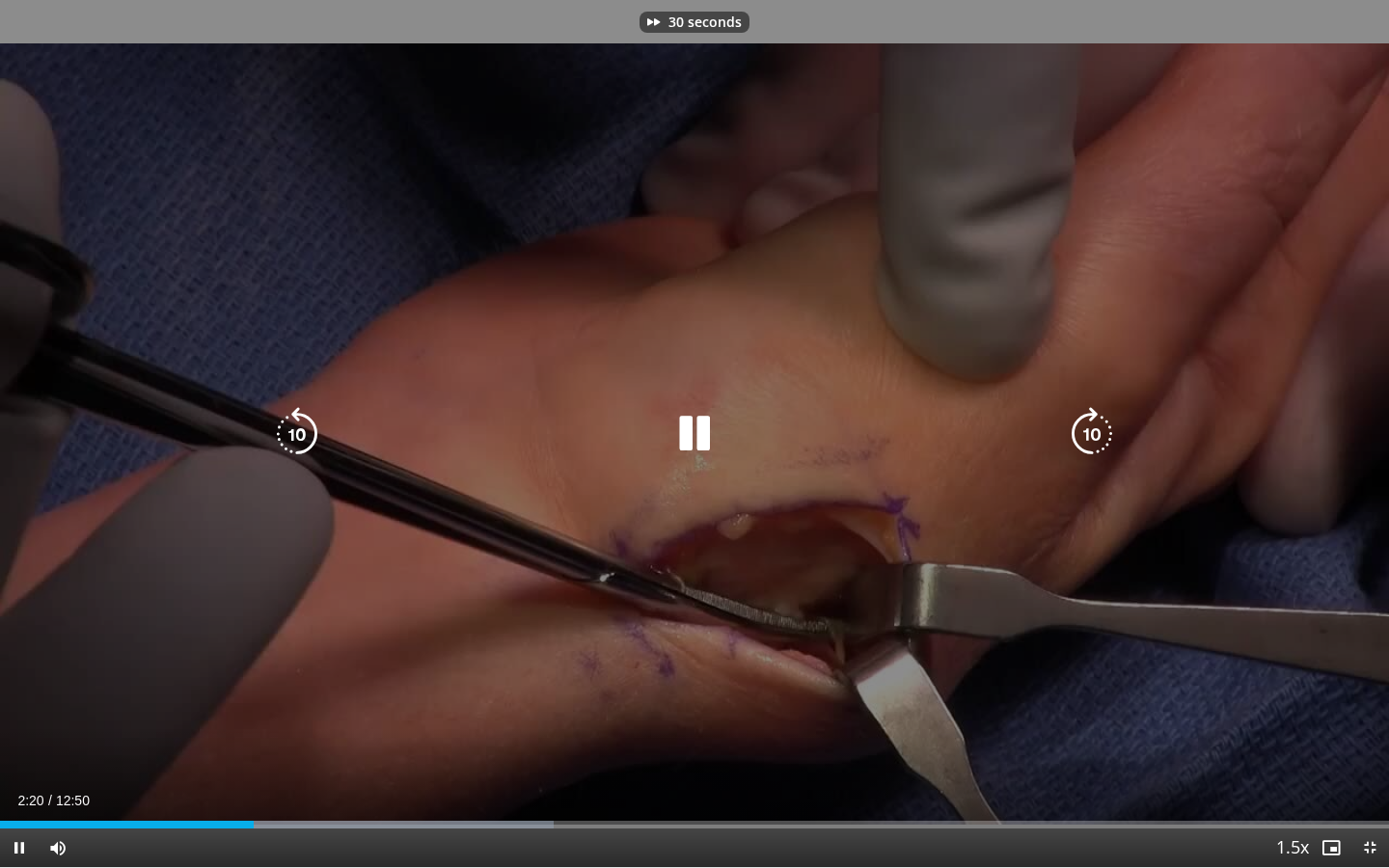 click at bounding box center (1092, 434) 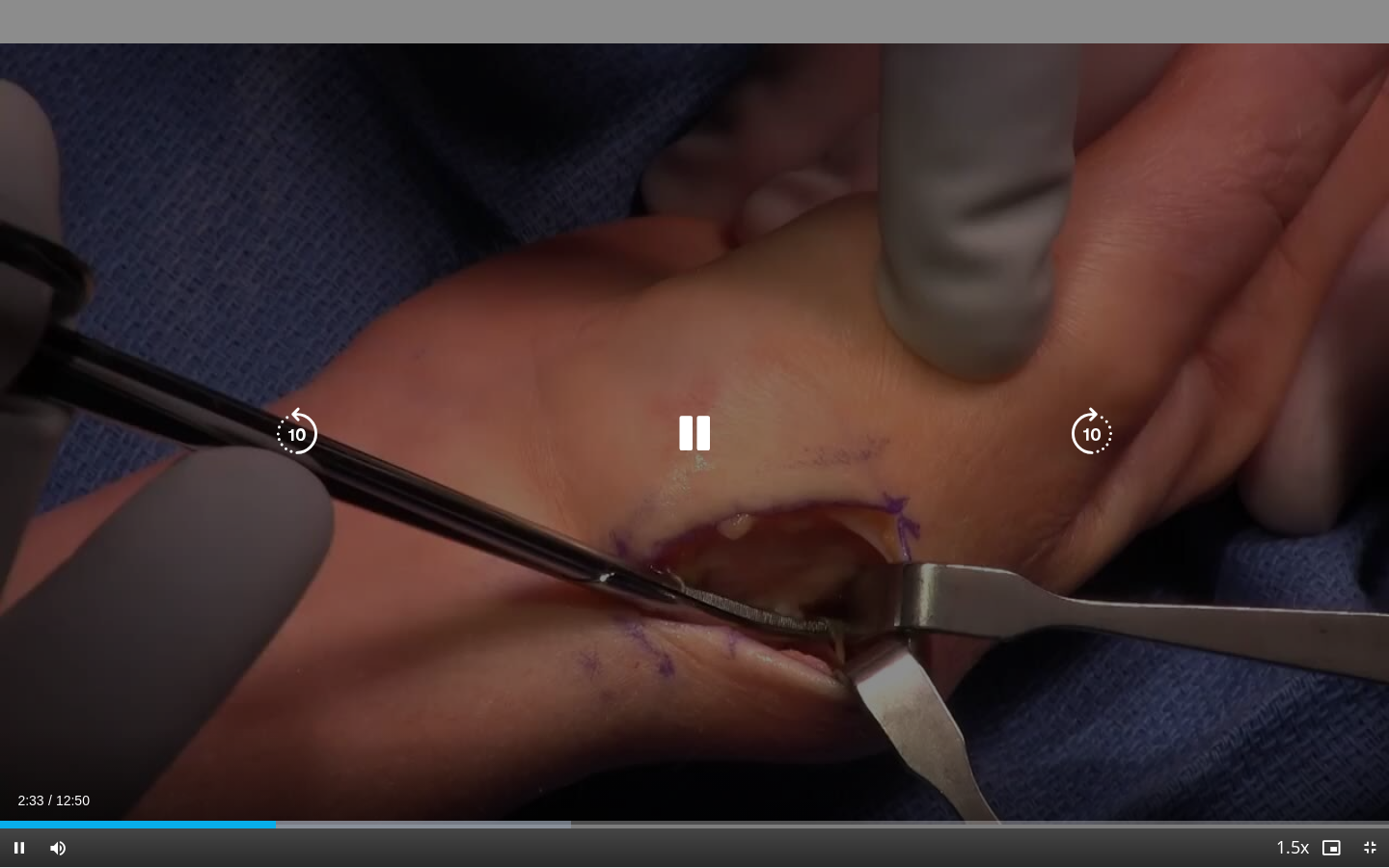 click at bounding box center (1092, 434) 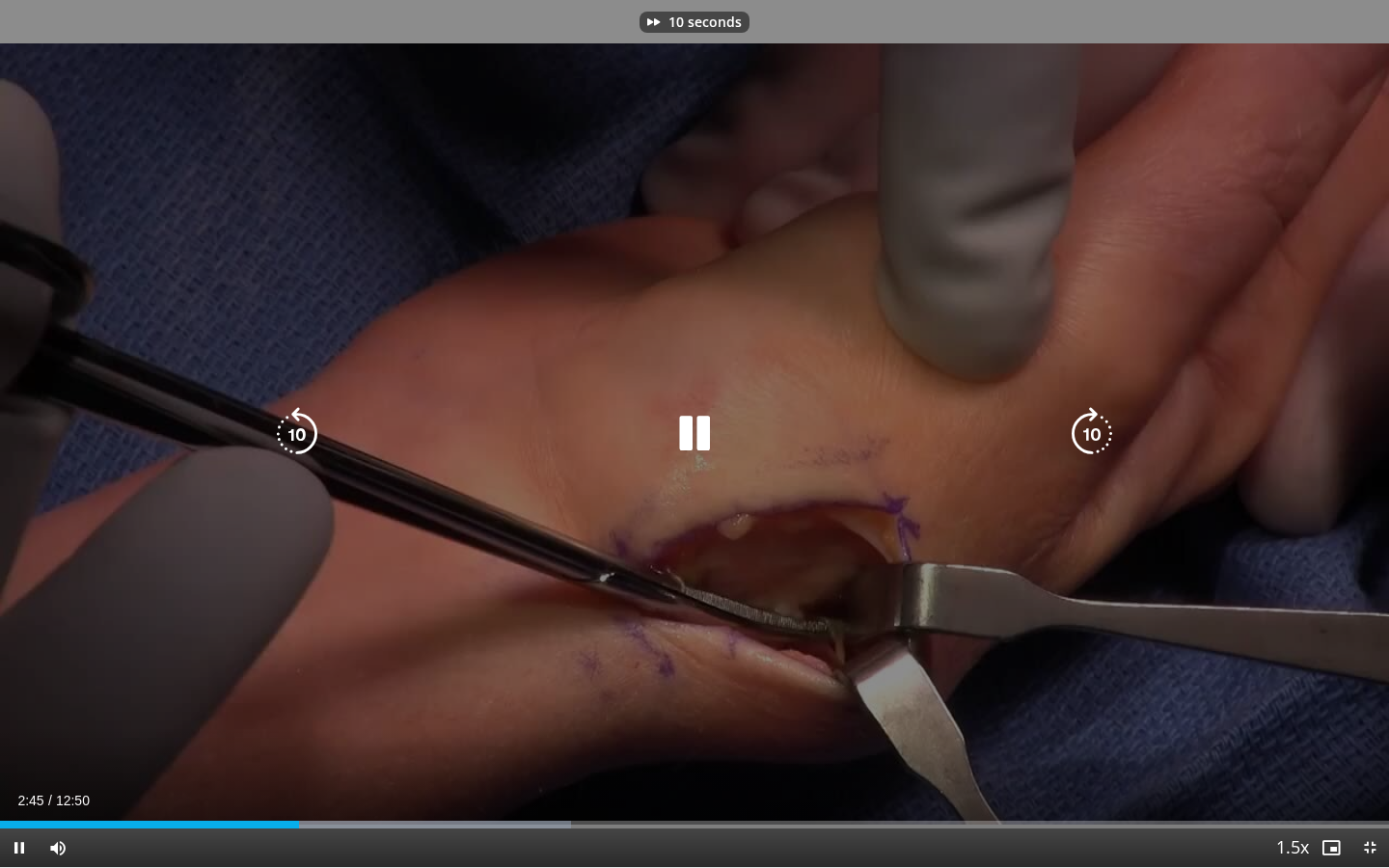 click at bounding box center (1092, 434) 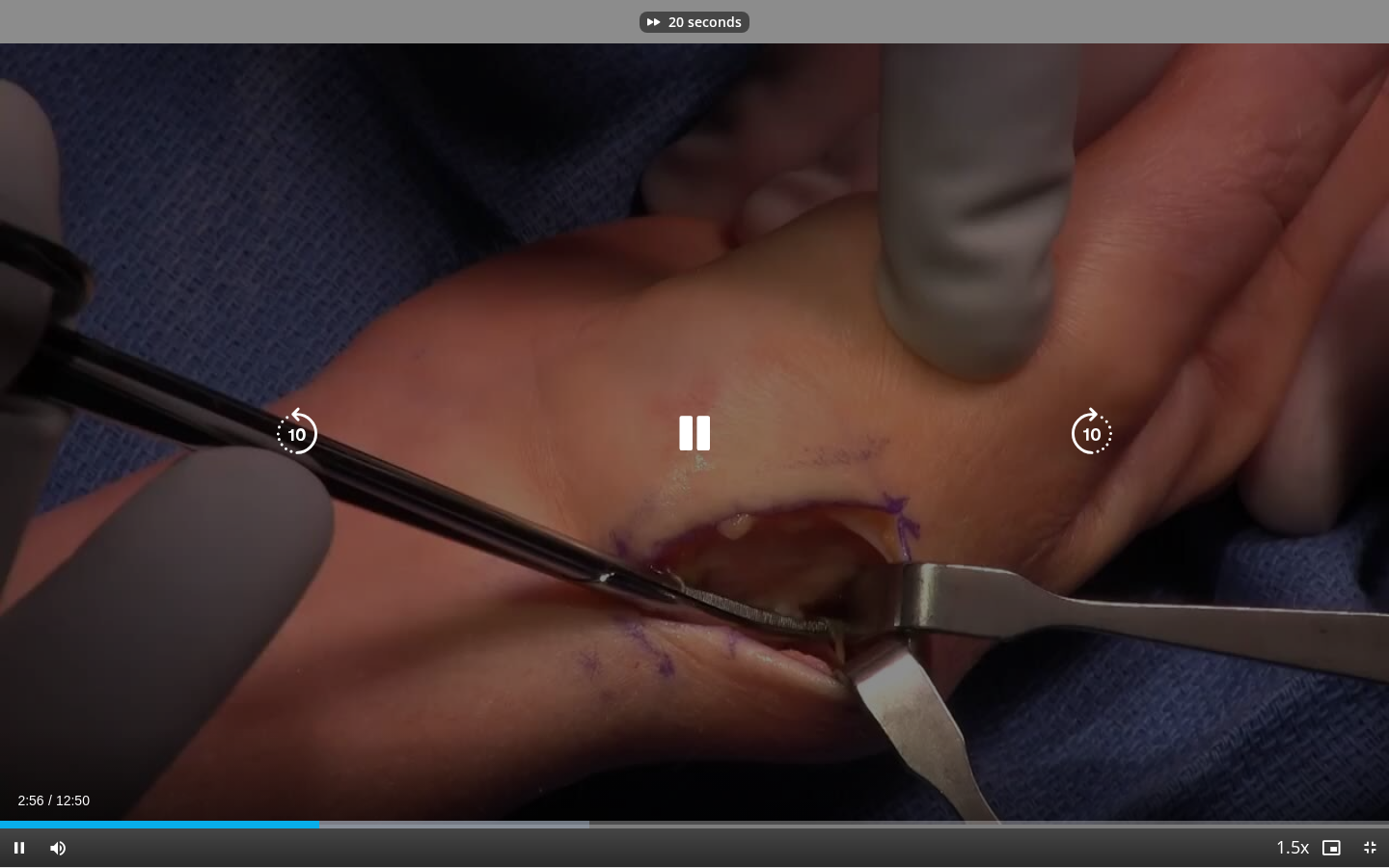 click at bounding box center [1092, 434] 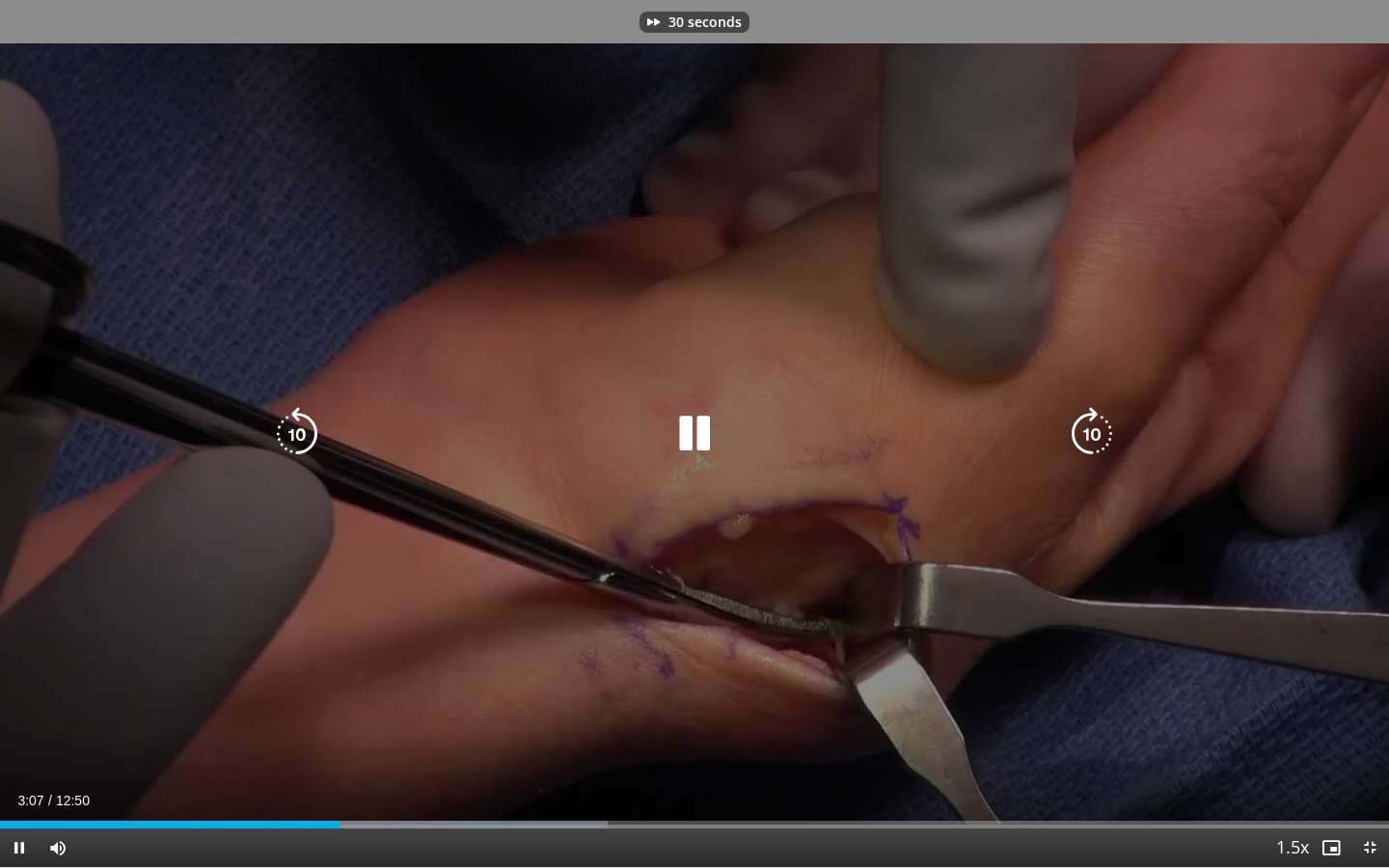 click at bounding box center [1092, 434] 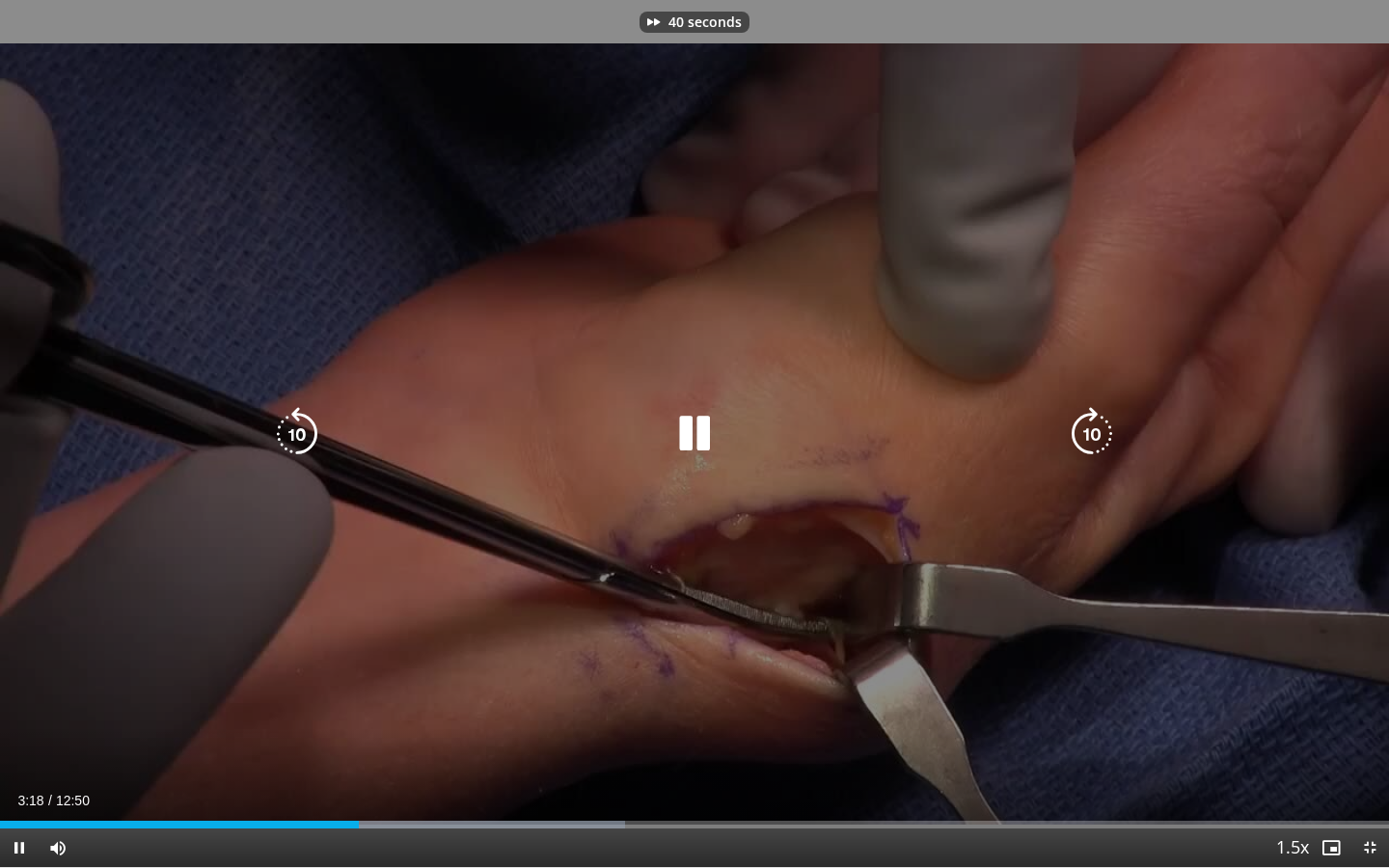 click at bounding box center [1092, 434] 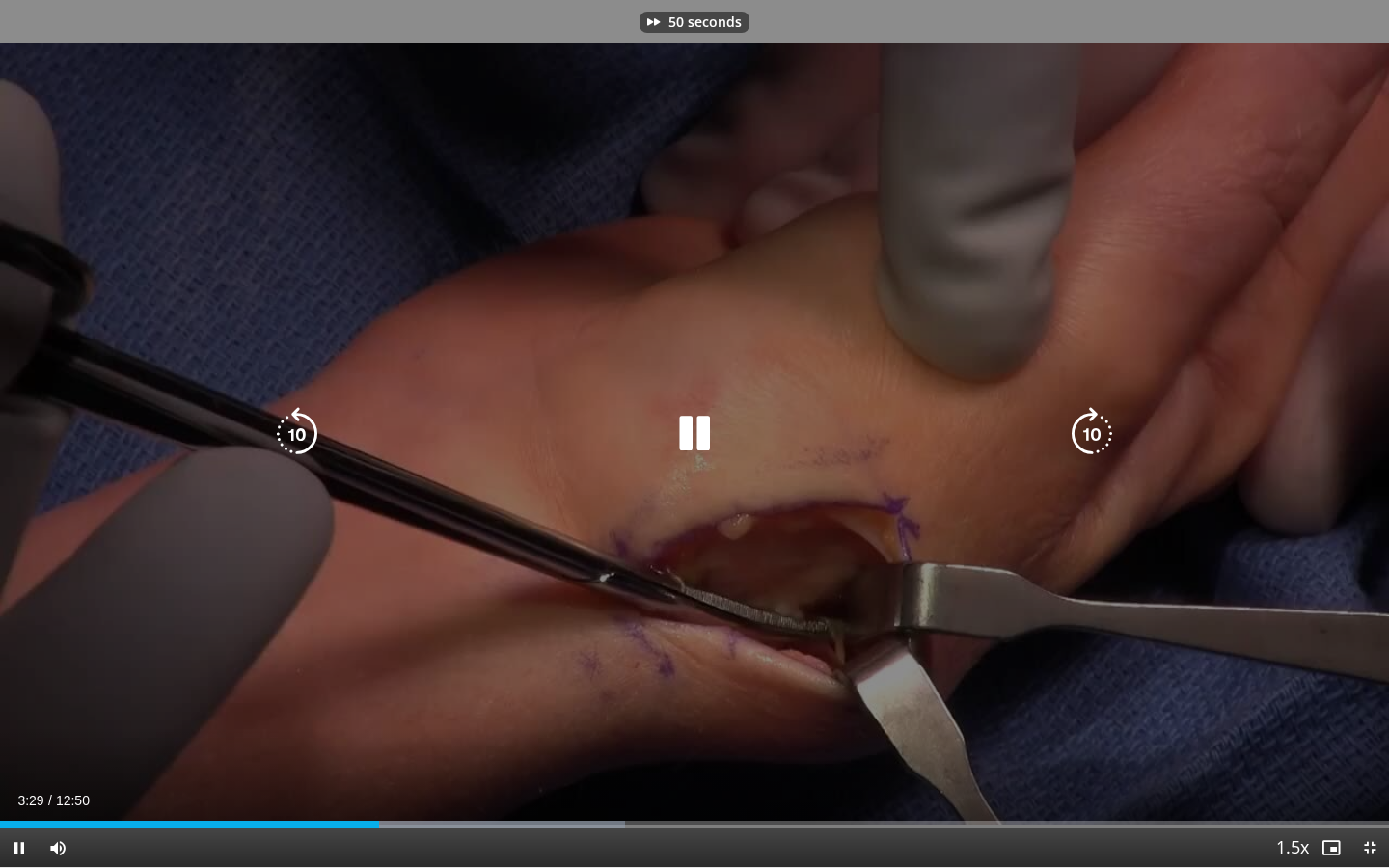 click at bounding box center (1092, 434) 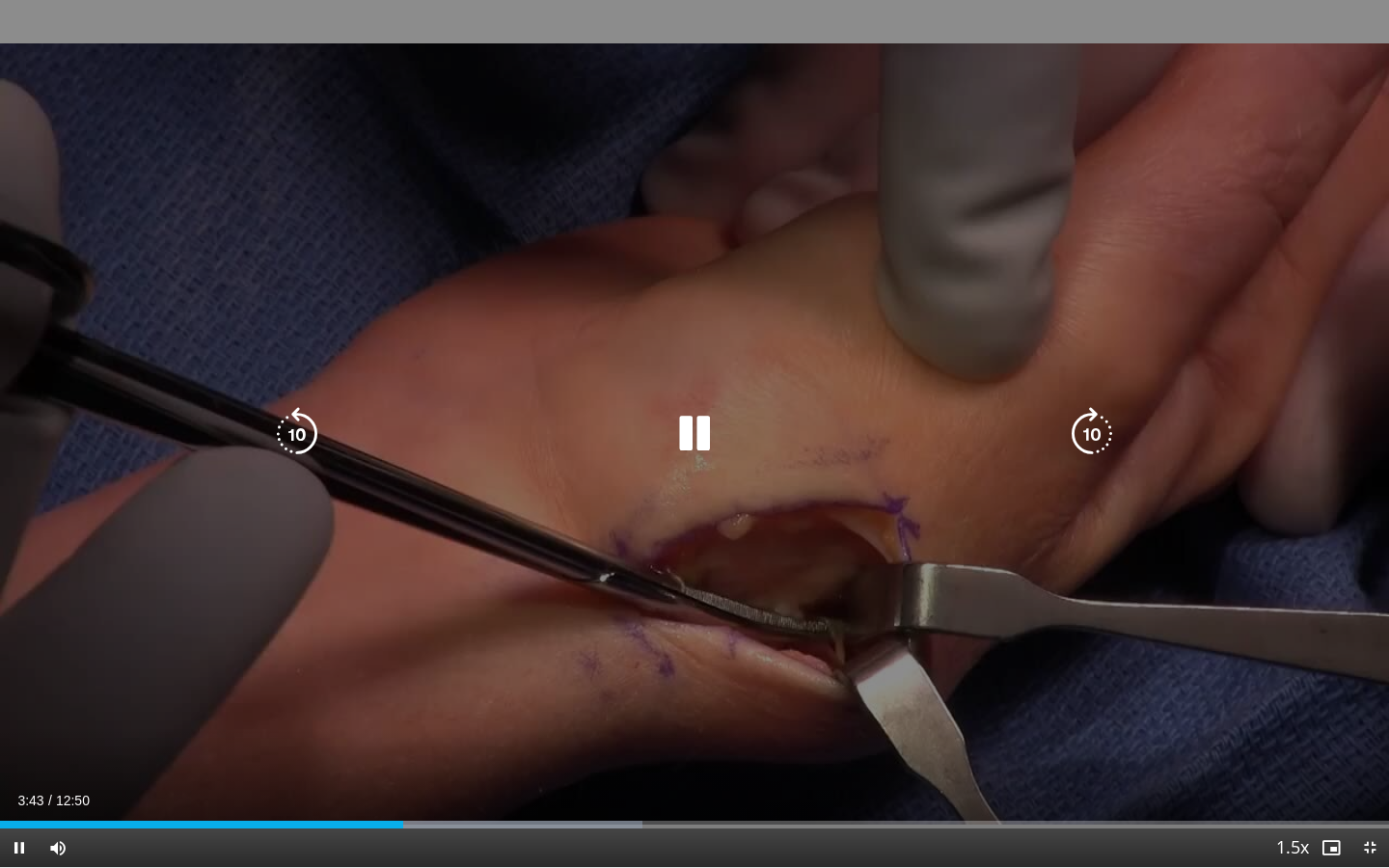 click at bounding box center [1092, 434] 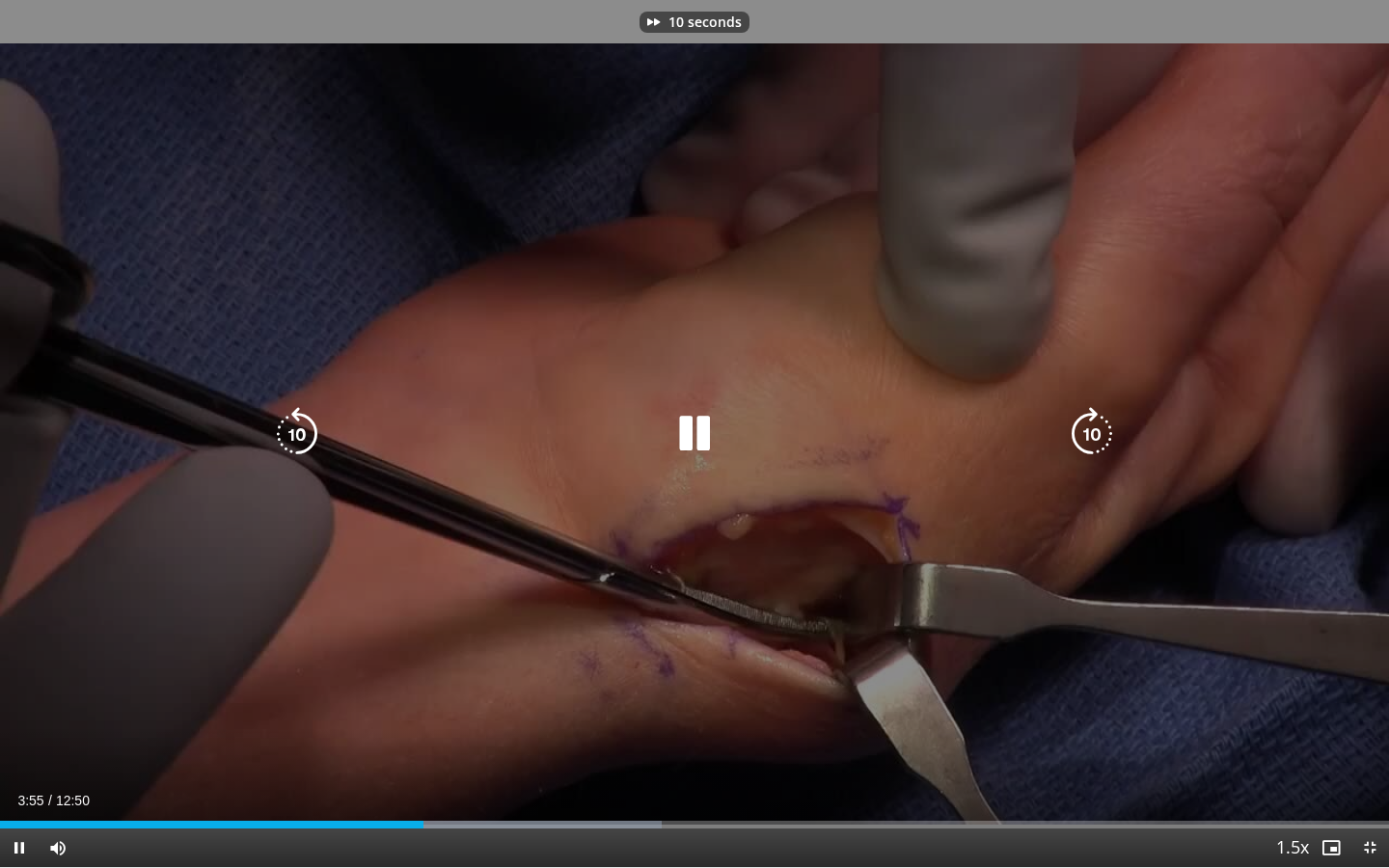 click at bounding box center [1092, 434] 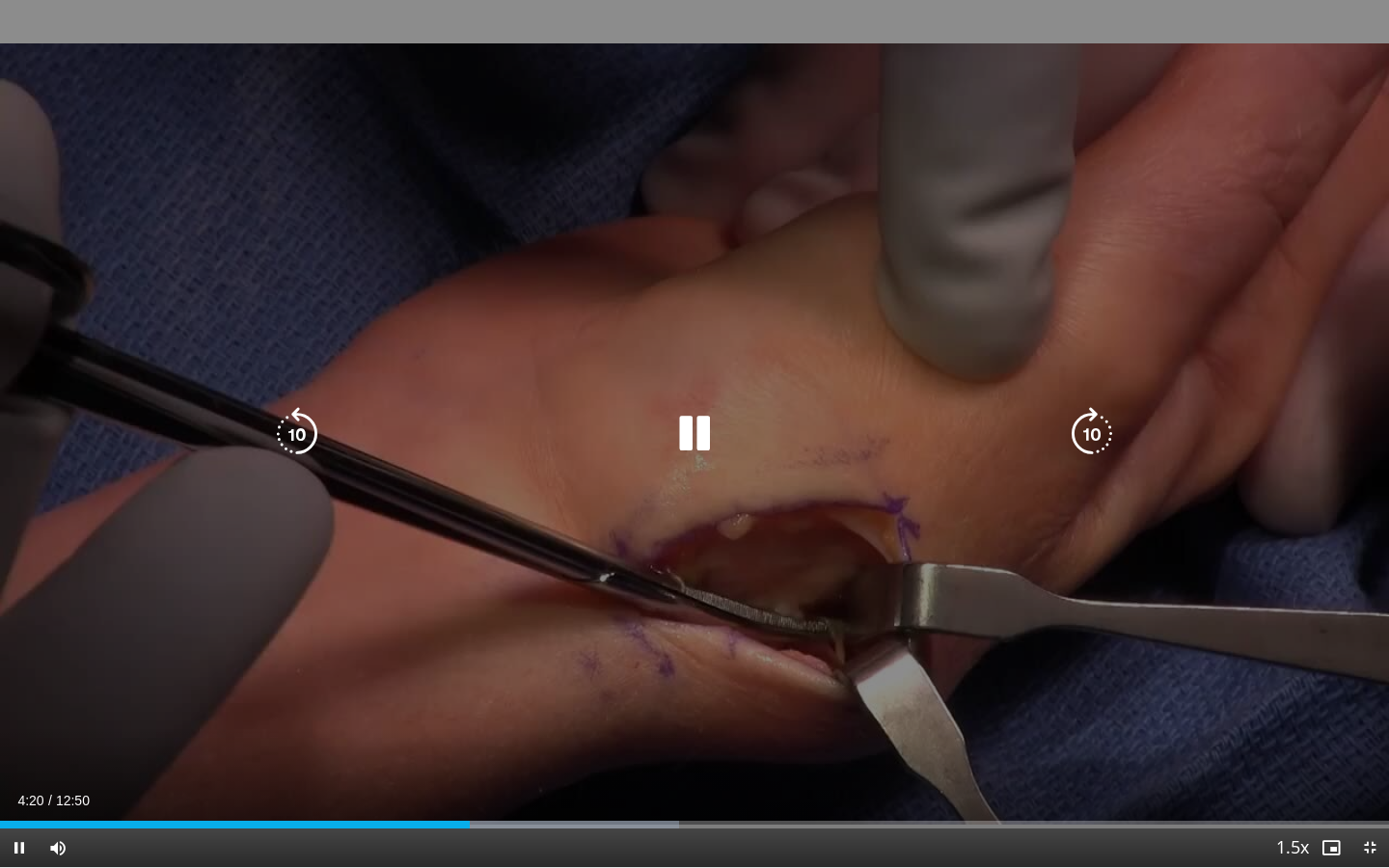 click at bounding box center (1092, 434) 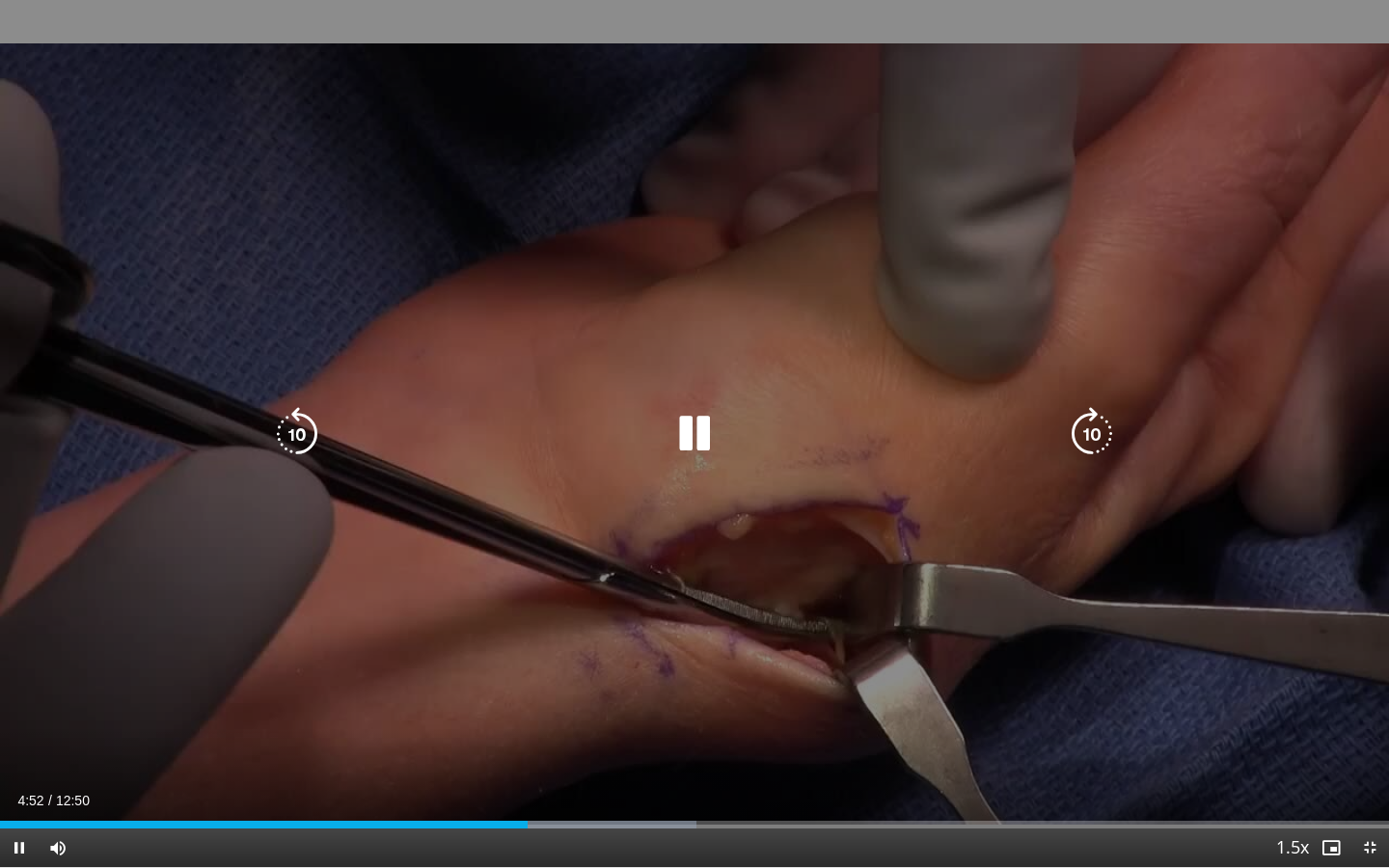 click at bounding box center [1092, 434] 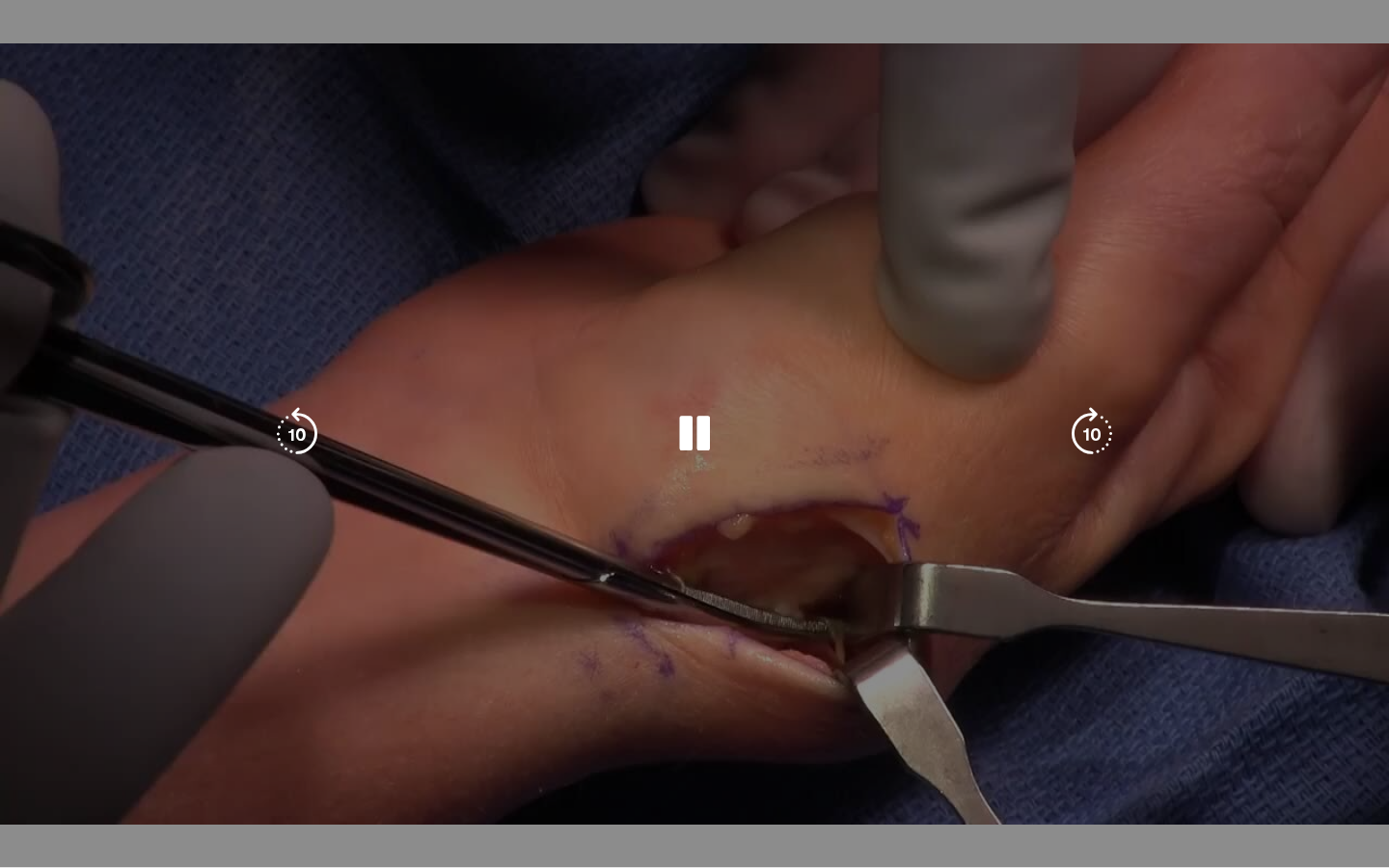 click on "10 seconds
Tap to unmute" at bounding box center [694, 433] 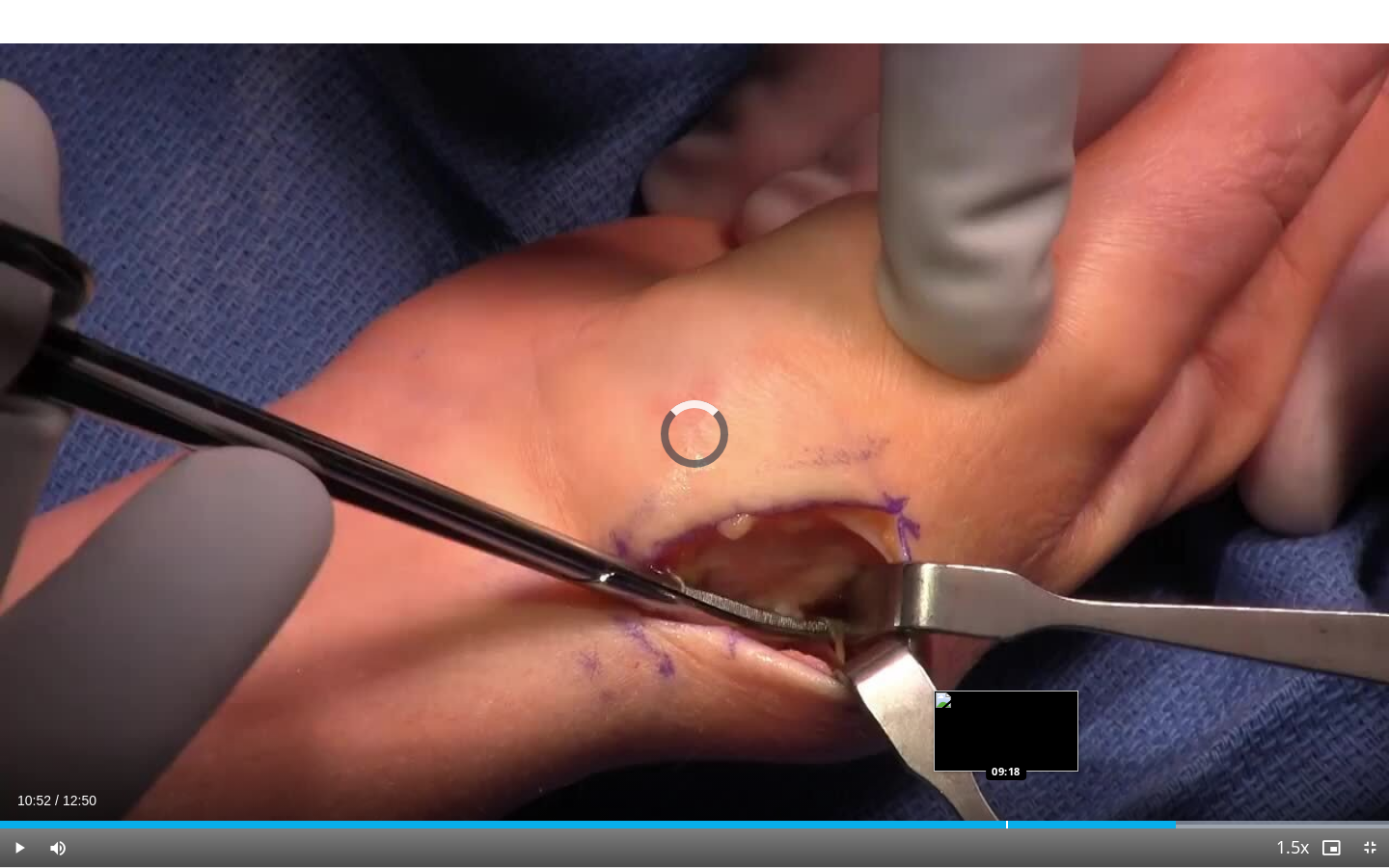 click at bounding box center [1007, 825] 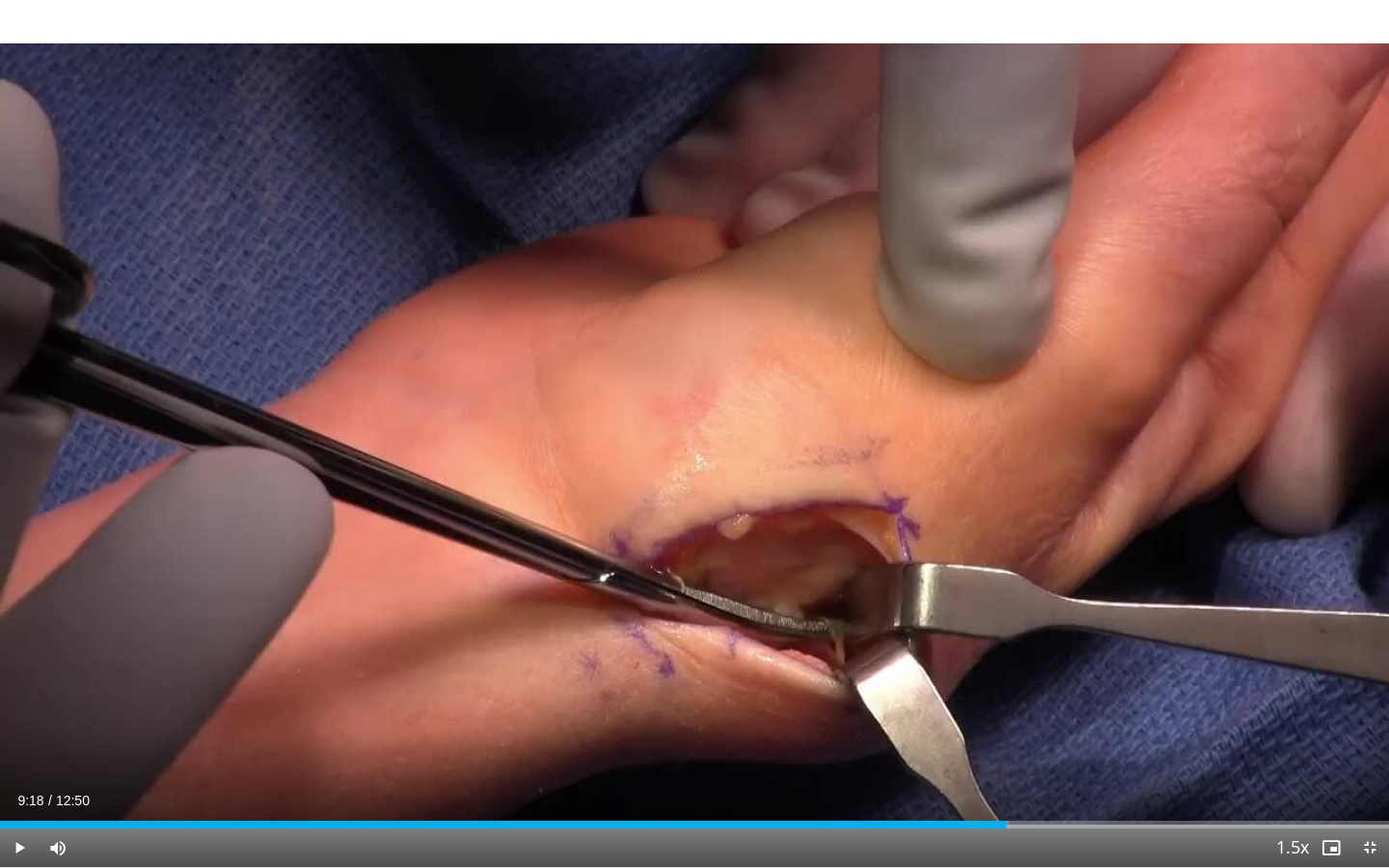 click at bounding box center [19, 848] 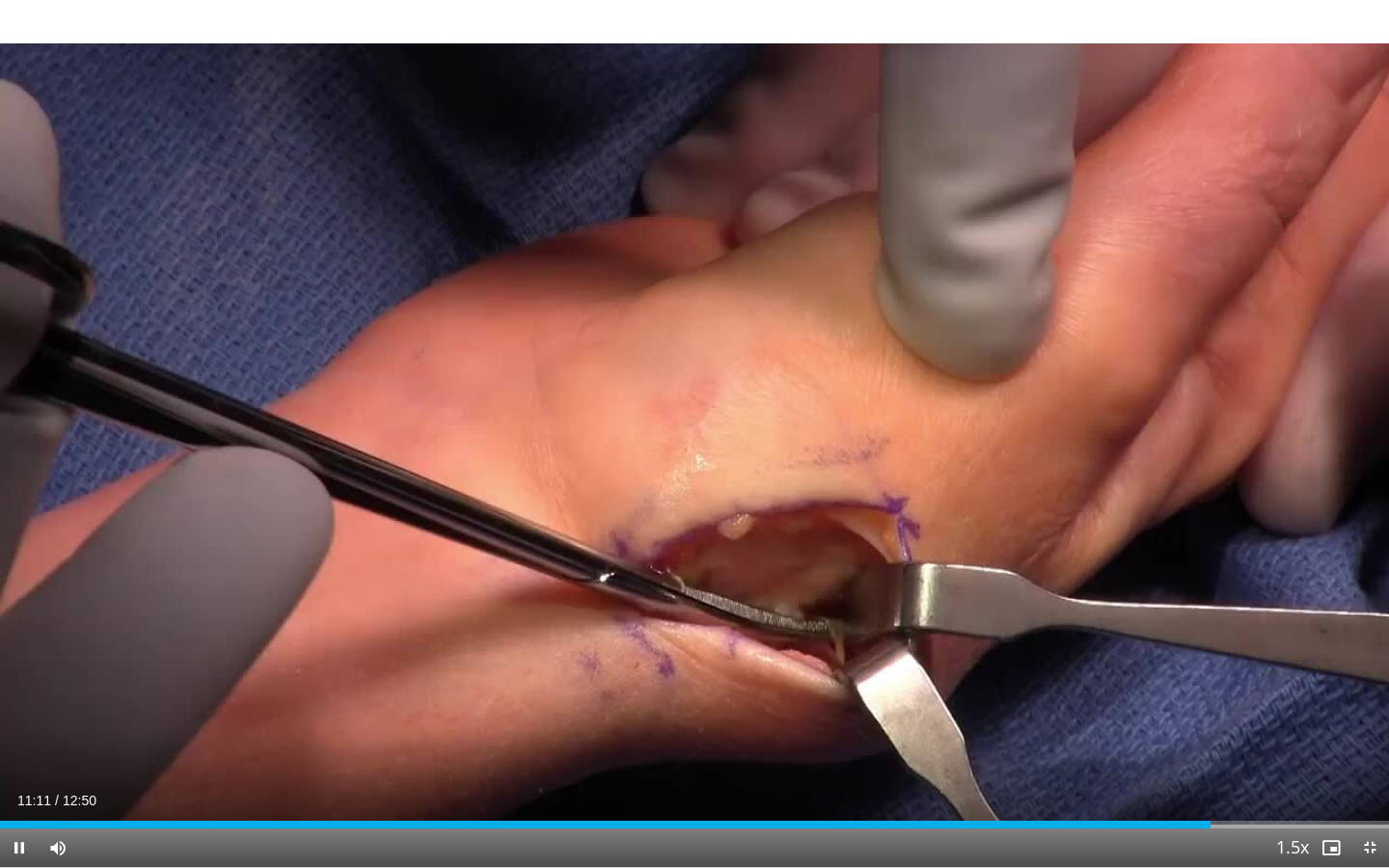 click at bounding box center [19, 848] 